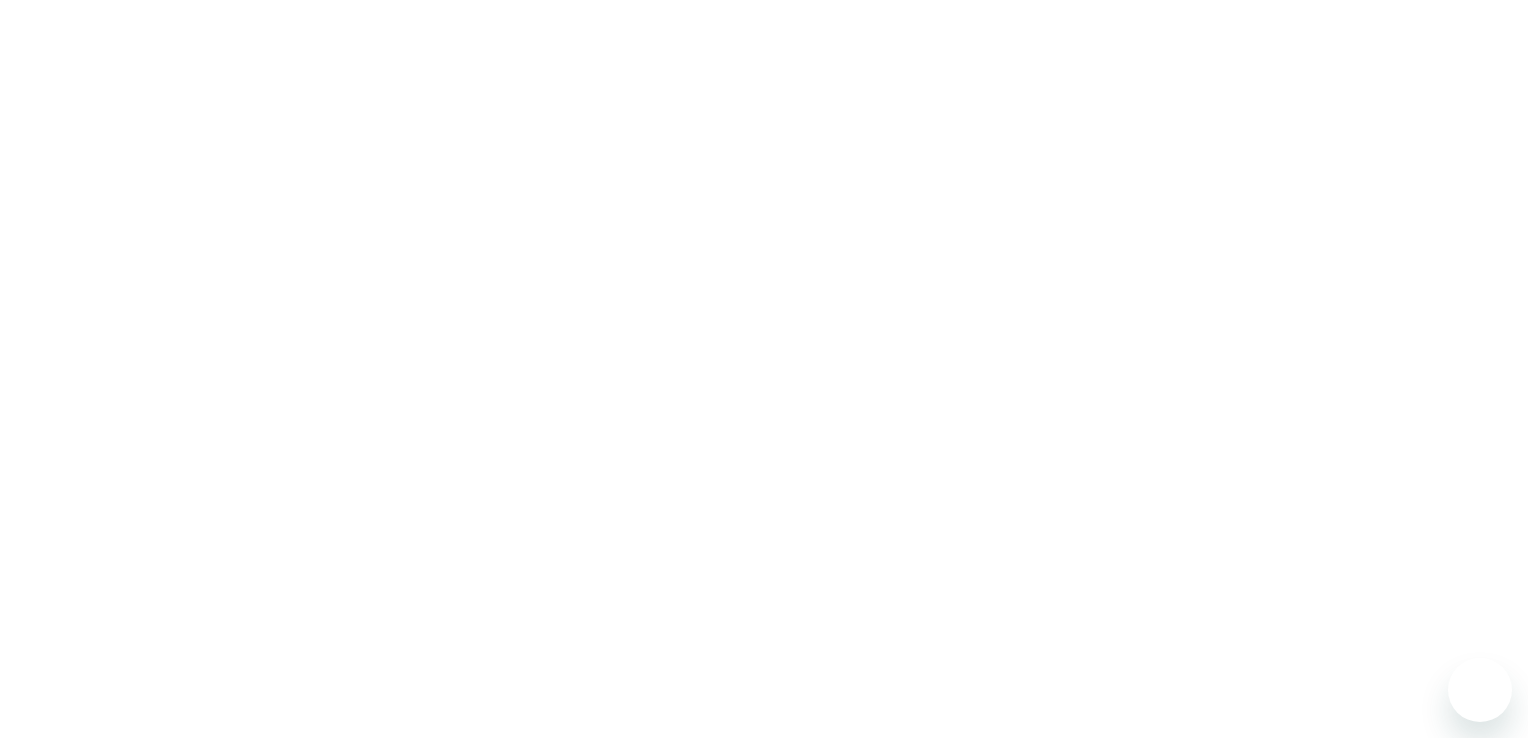 scroll, scrollTop: 0, scrollLeft: 0, axis: both 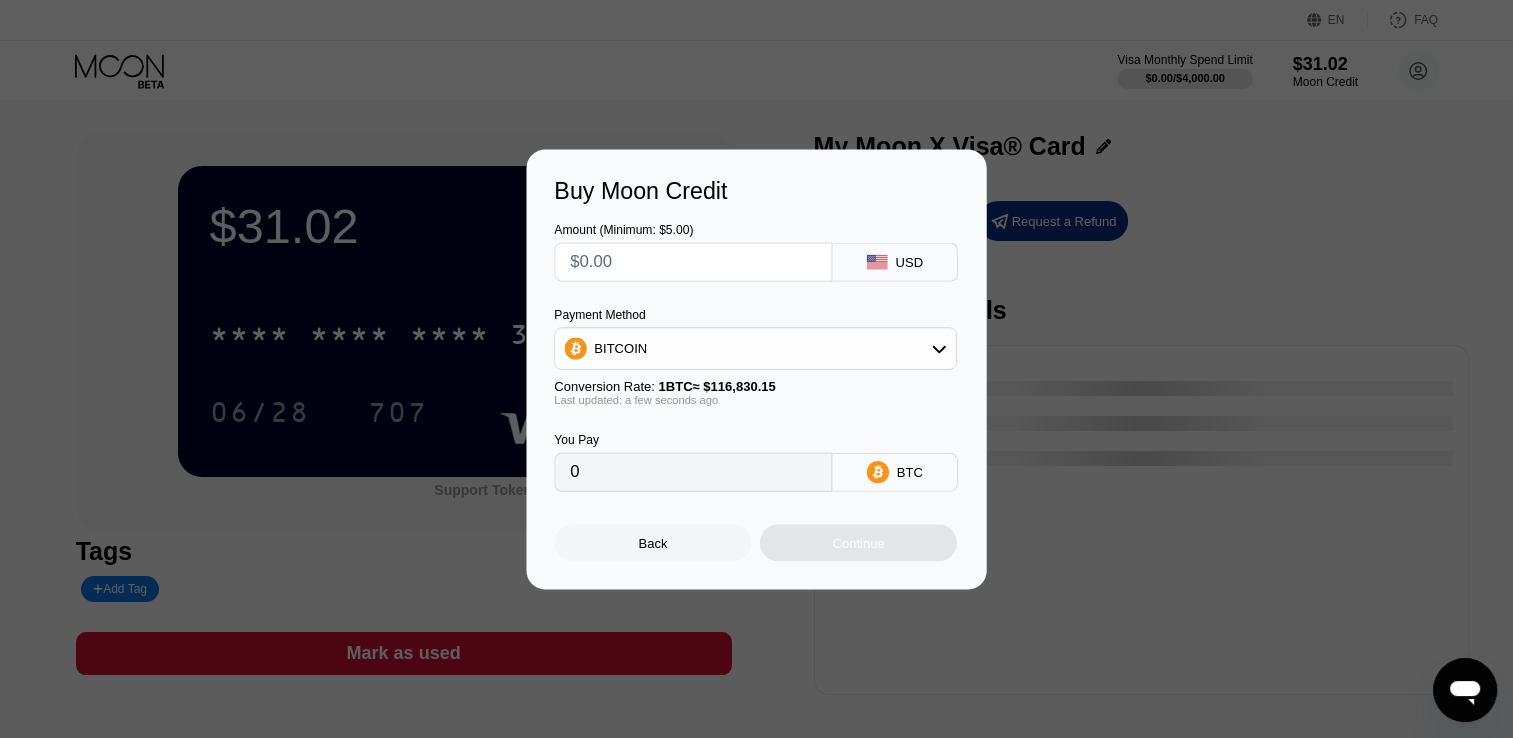 click 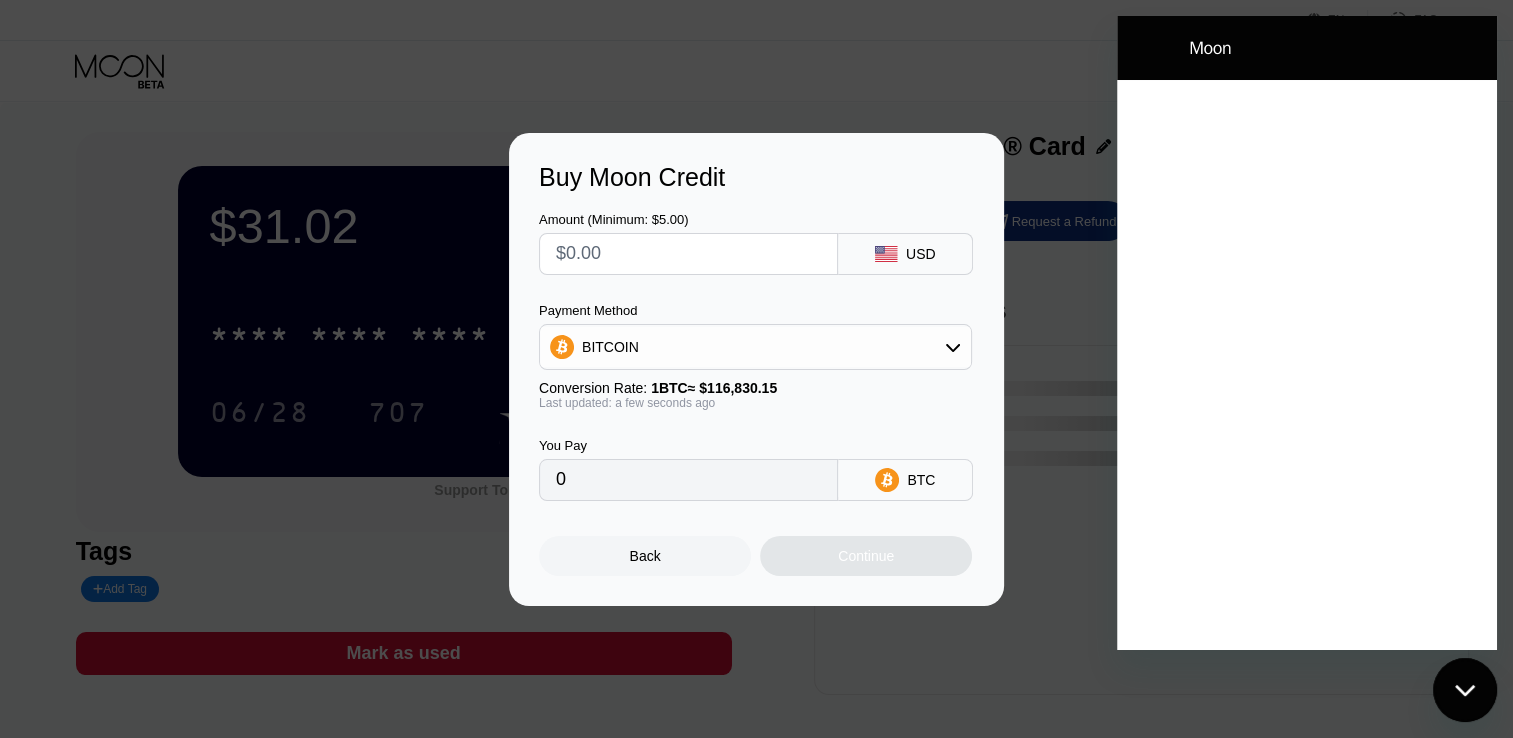 scroll, scrollTop: 0, scrollLeft: 0, axis: both 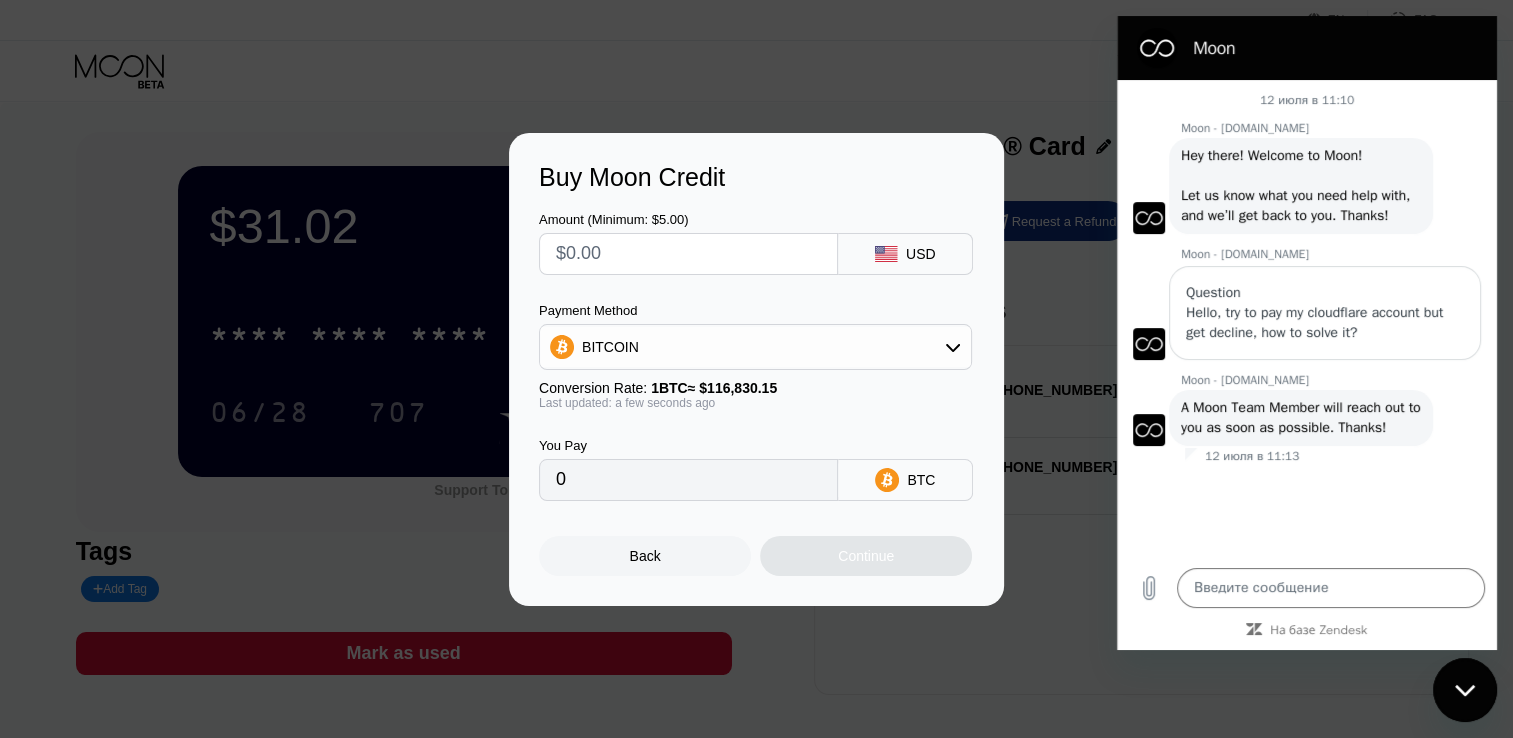 click at bounding box center (764, 369) 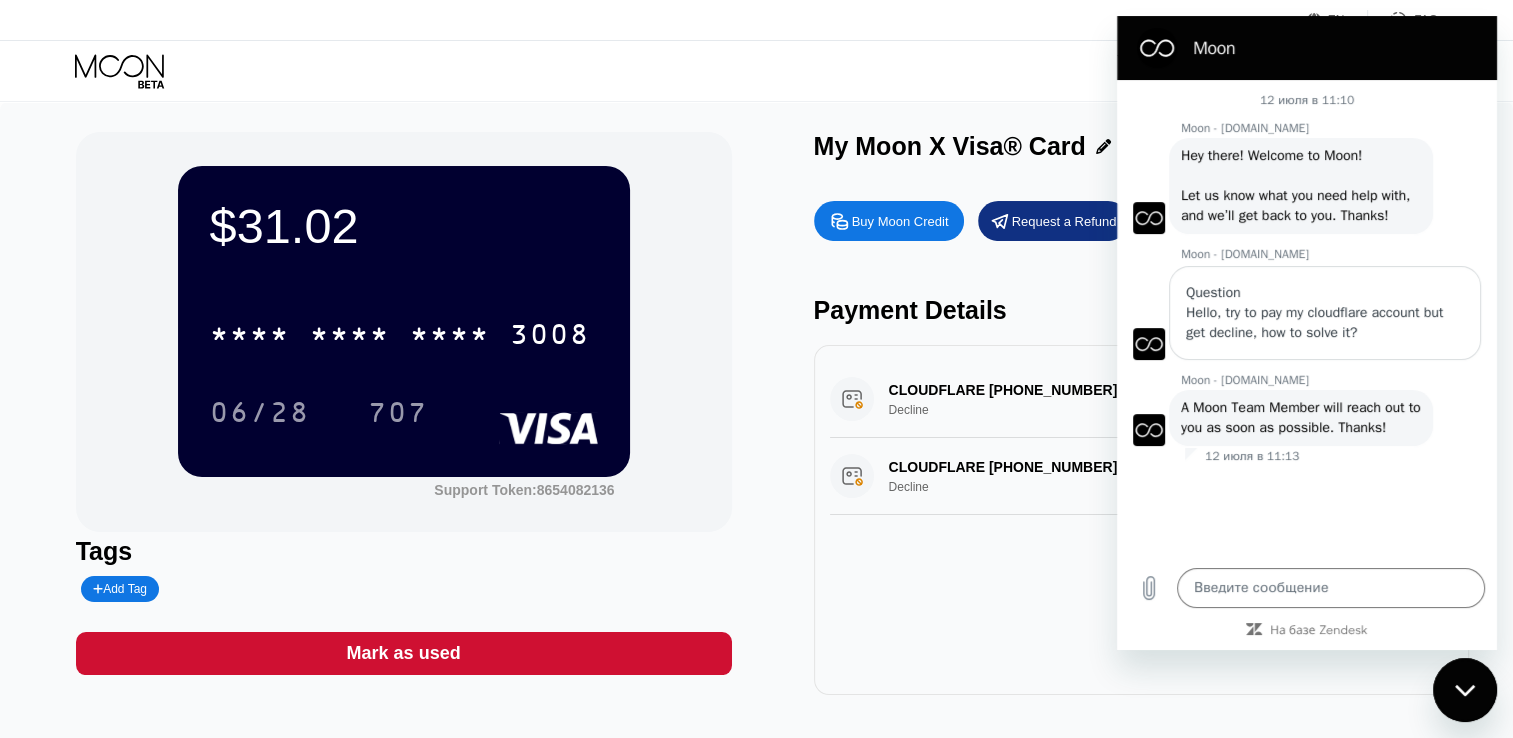 click at bounding box center (1465, 690) 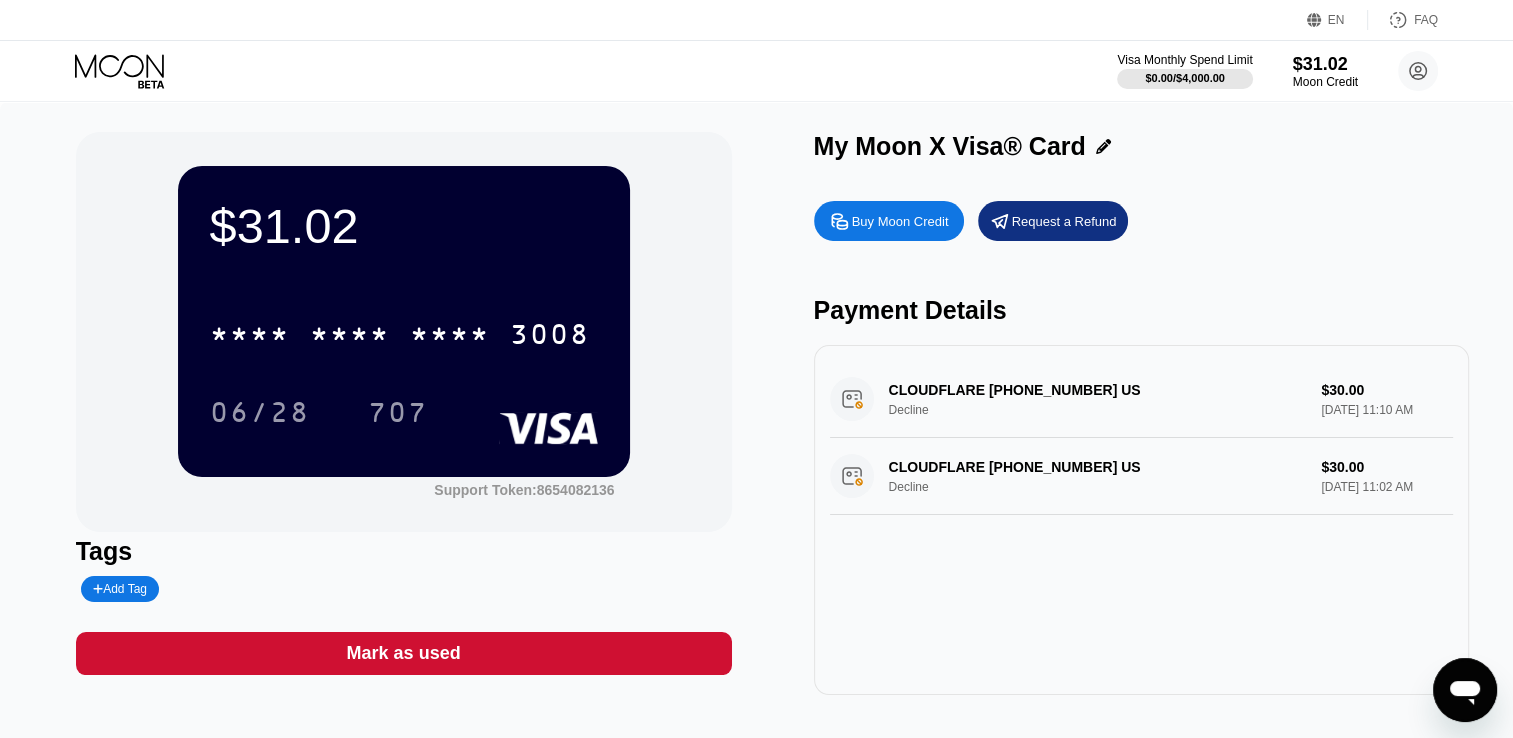 type 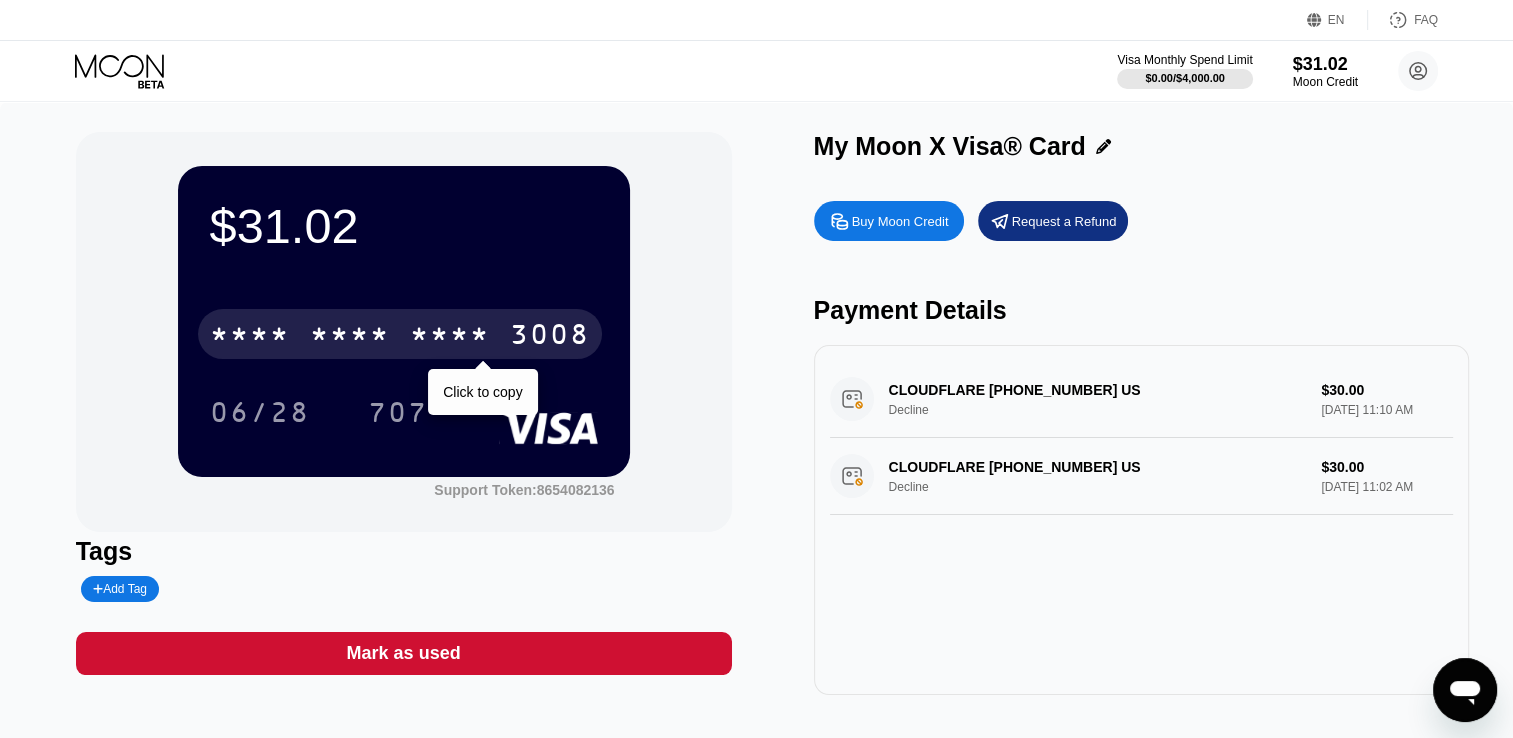 click on "3008" at bounding box center (550, 337) 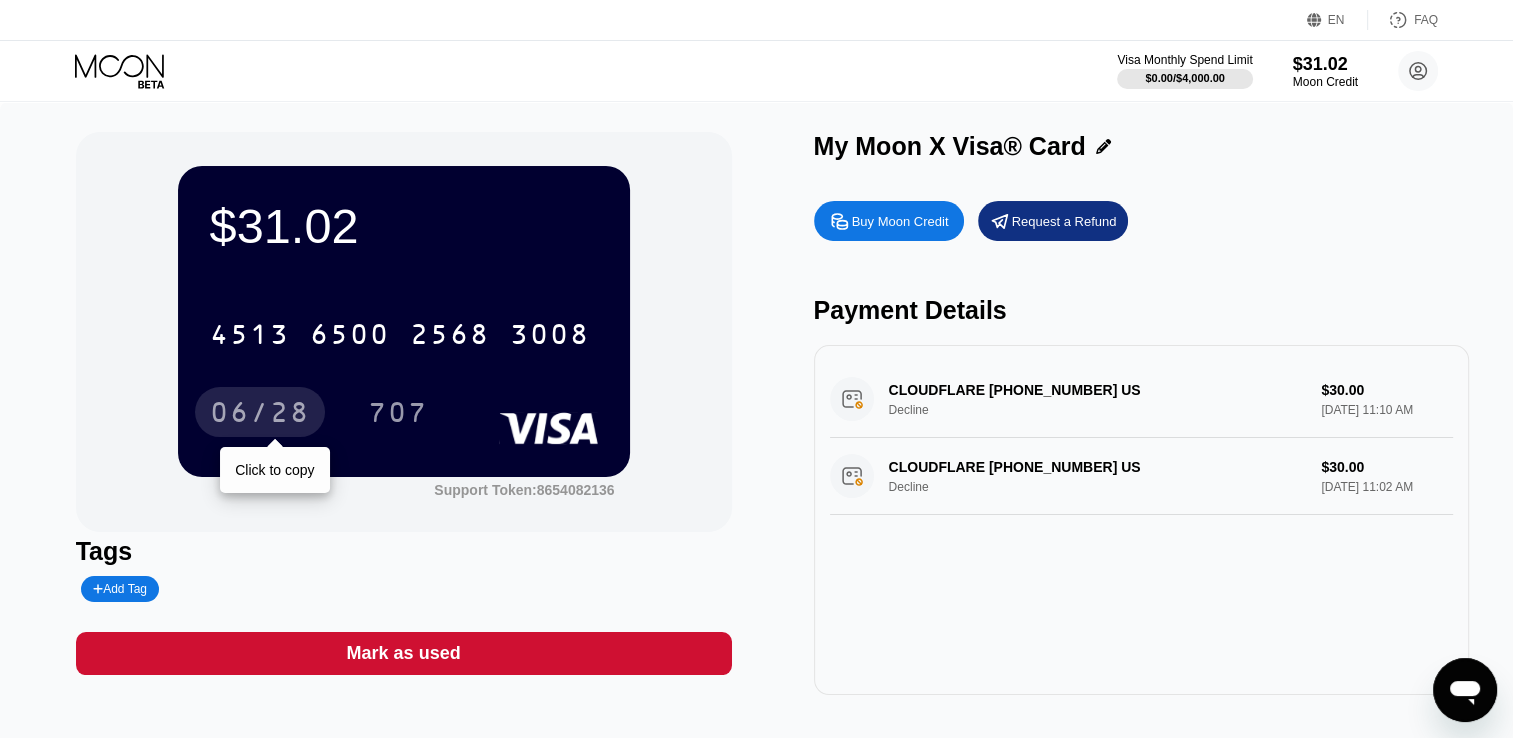 click on "06/28" at bounding box center [260, 415] 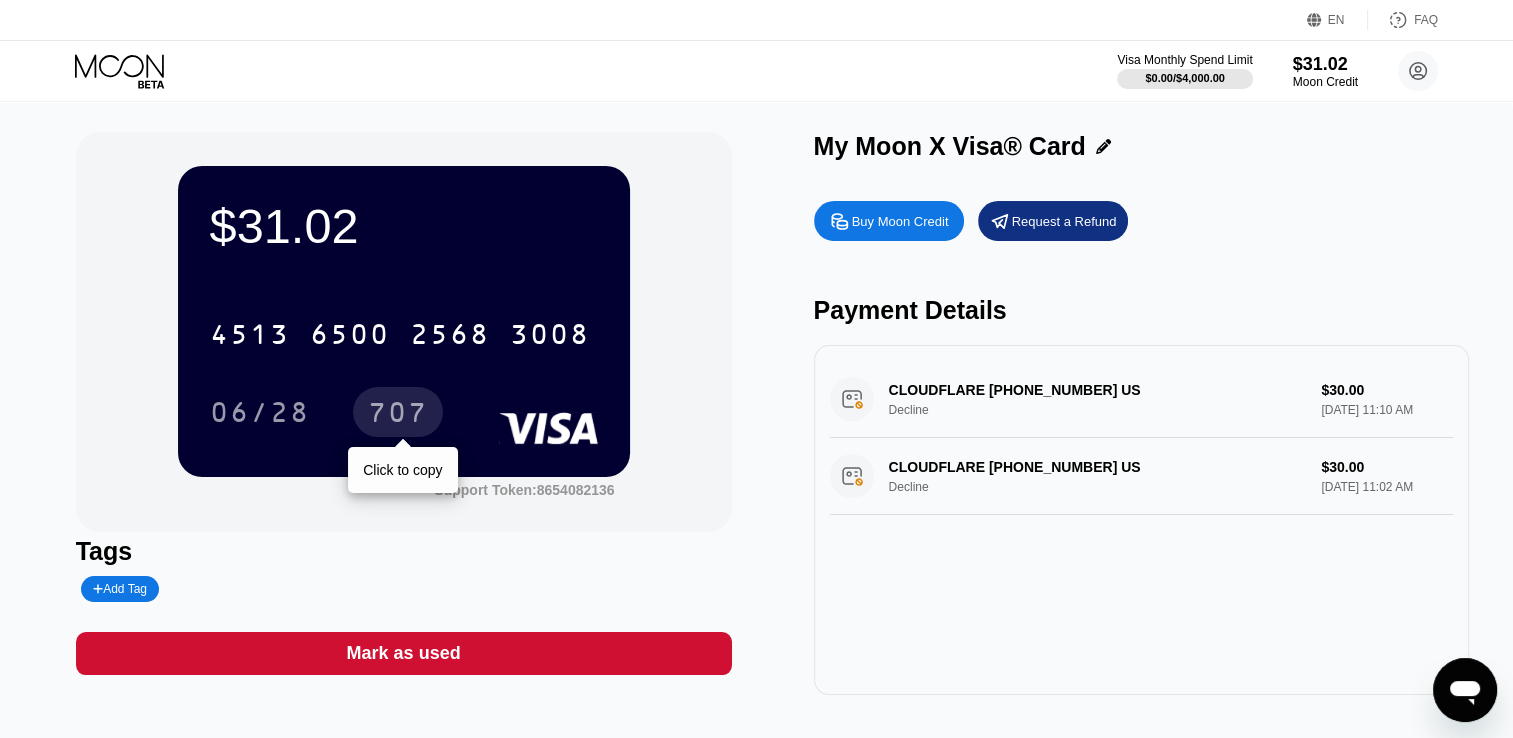 click on "707" at bounding box center [398, 415] 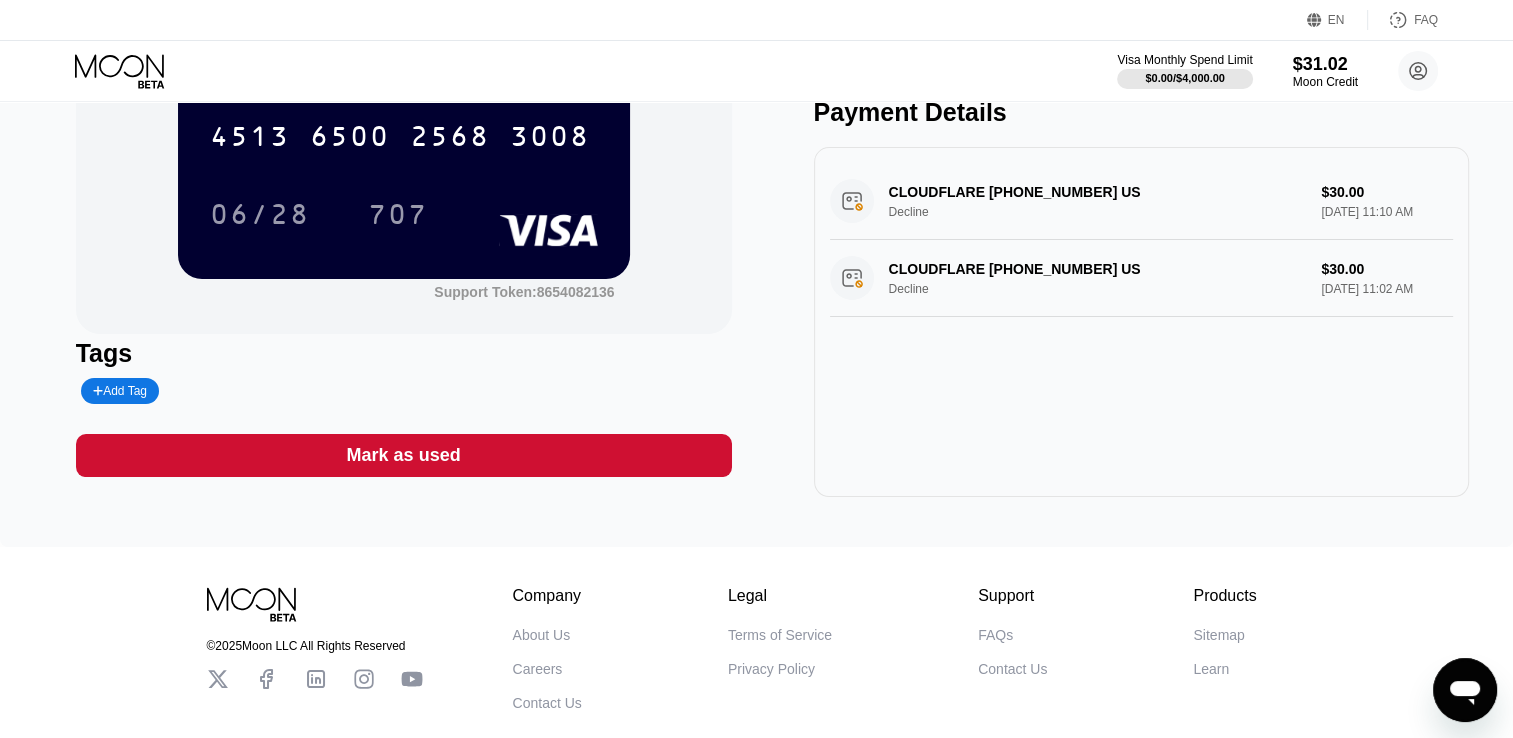 scroll, scrollTop: 0, scrollLeft: 0, axis: both 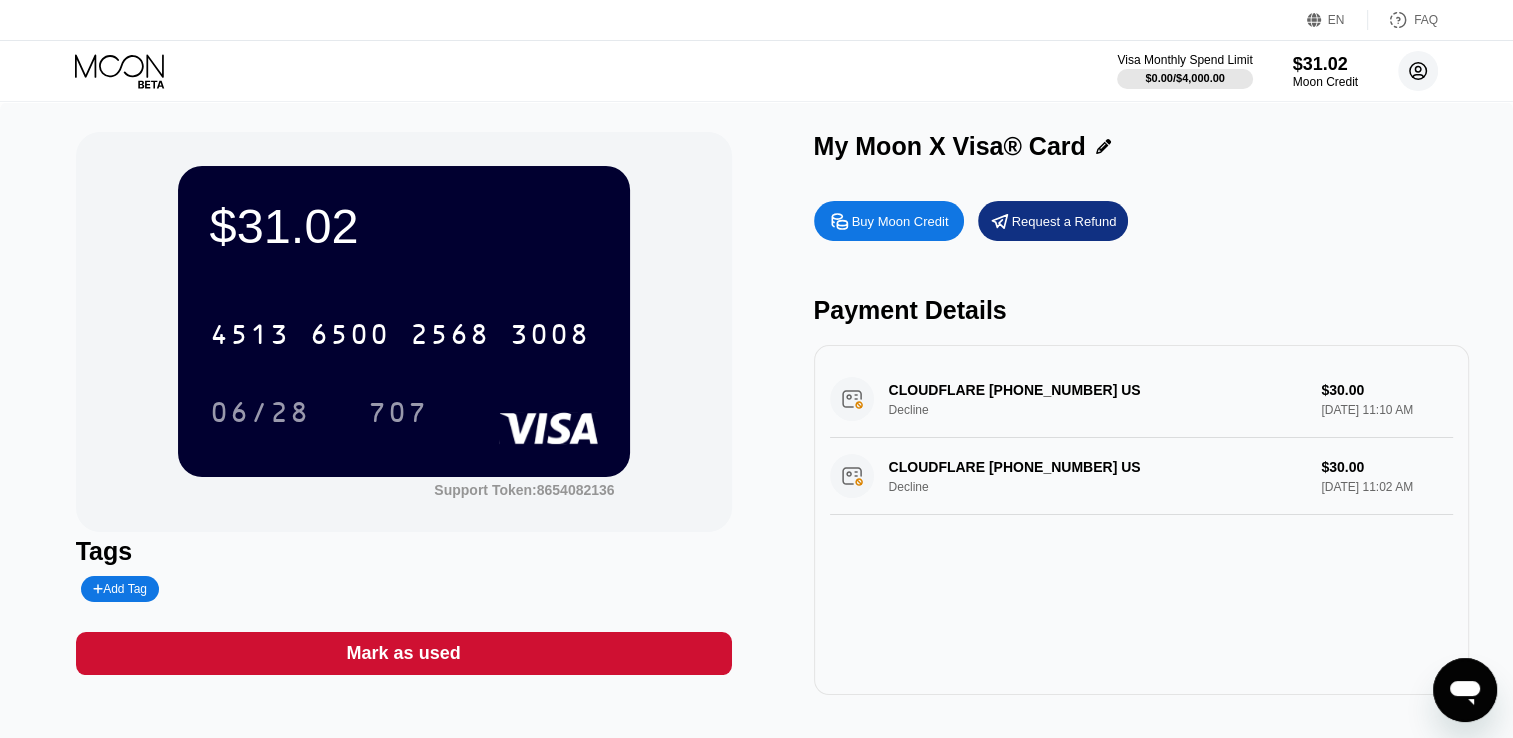 click 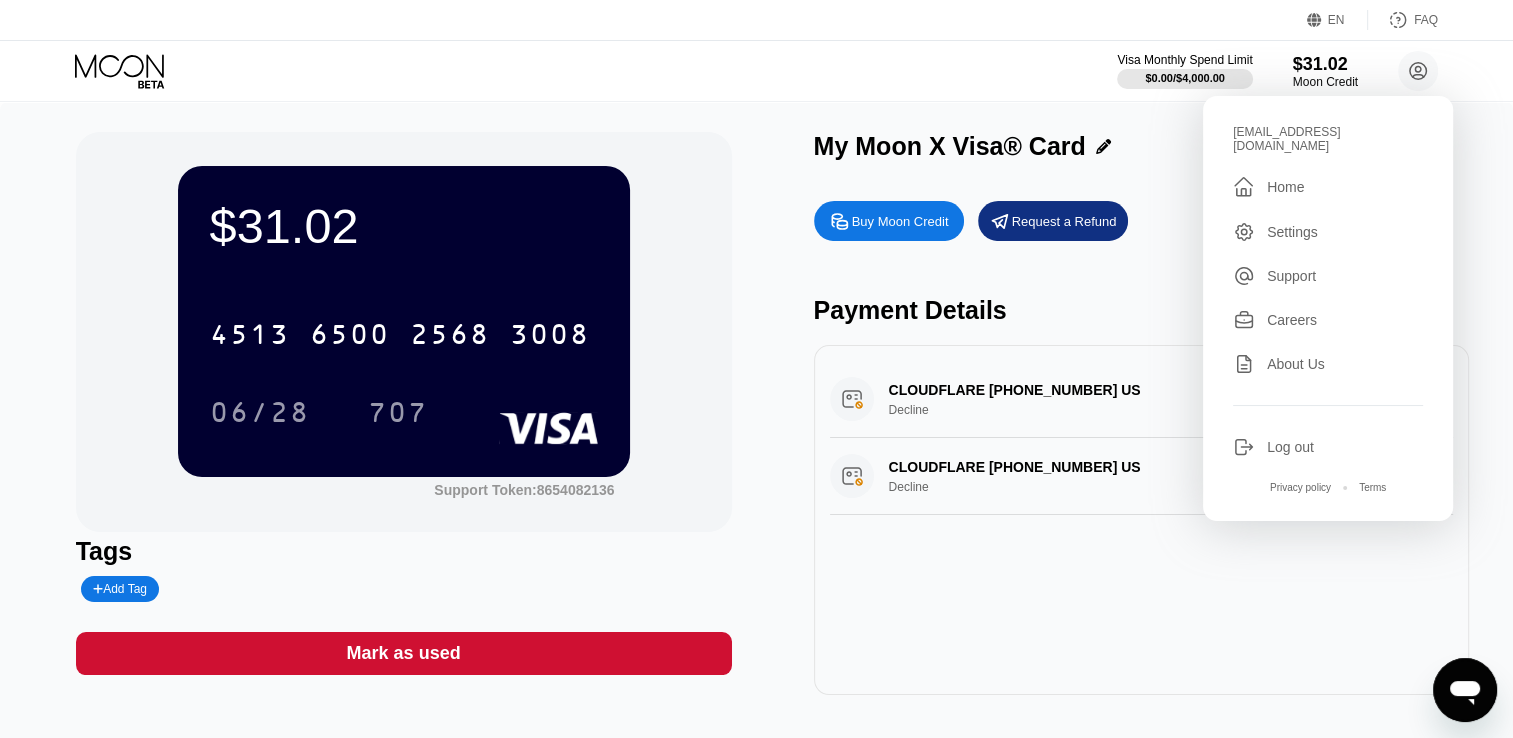 click on "Settings" at bounding box center (1292, 232) 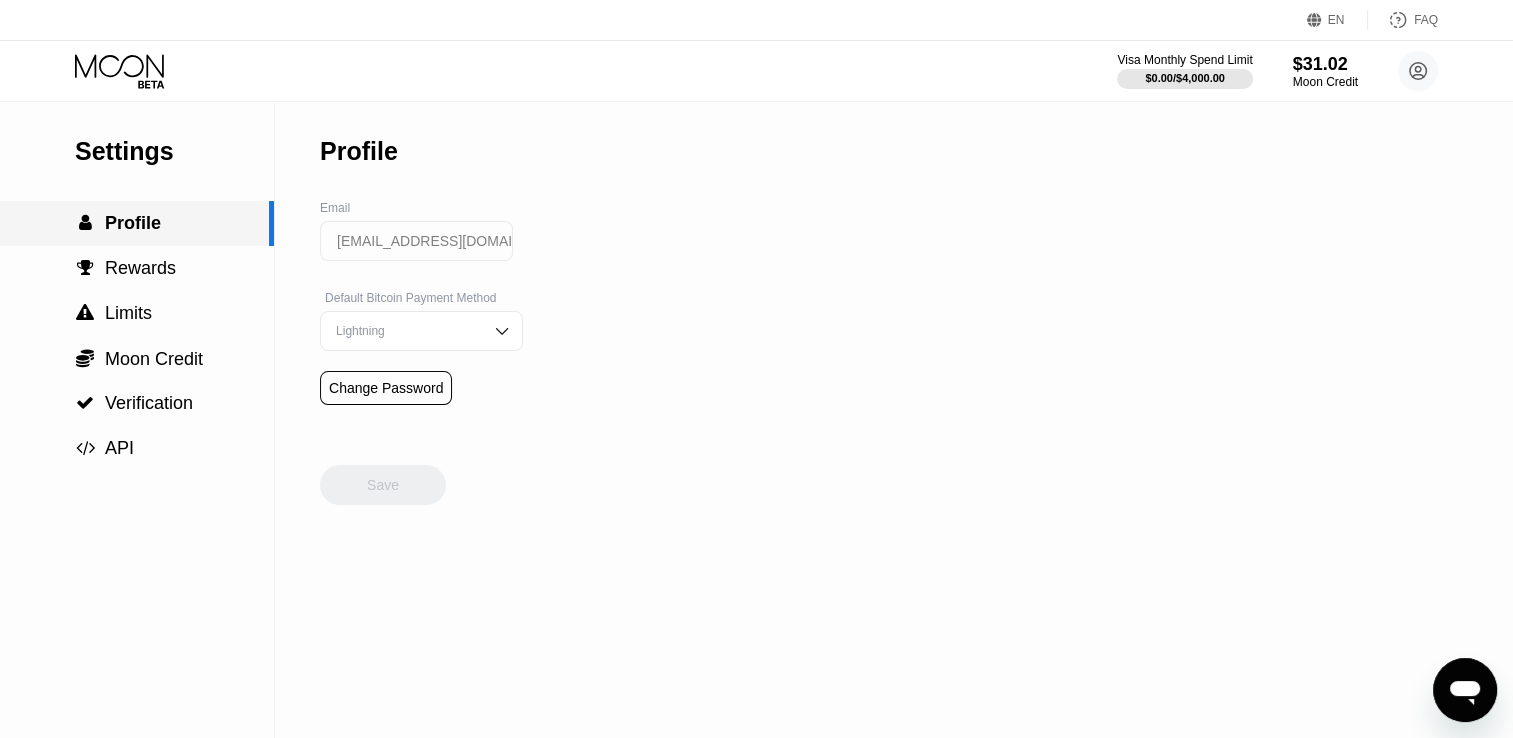 click on " Profile" at bounding box center (134, 223) 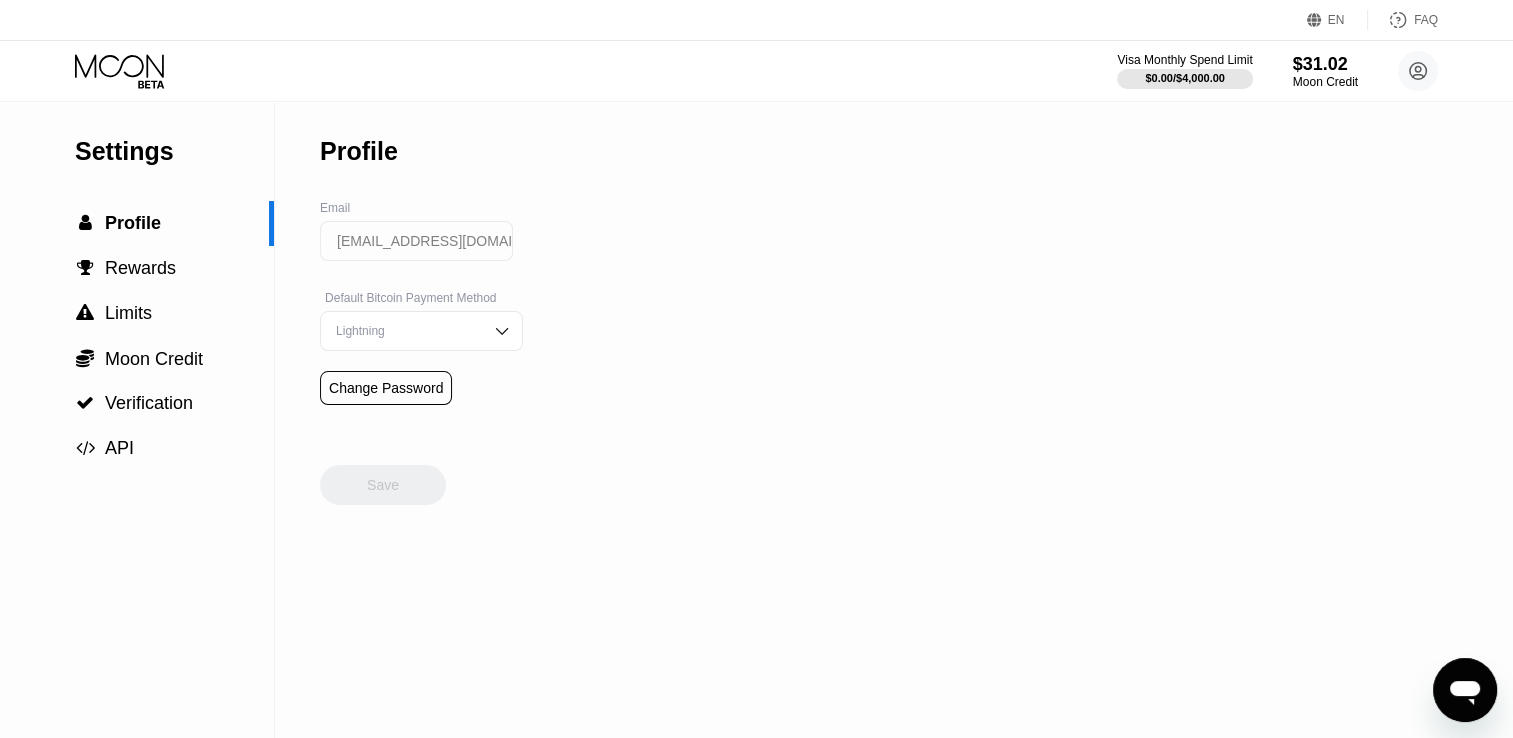 click on "Lightning" at bounding box center [406, 331] 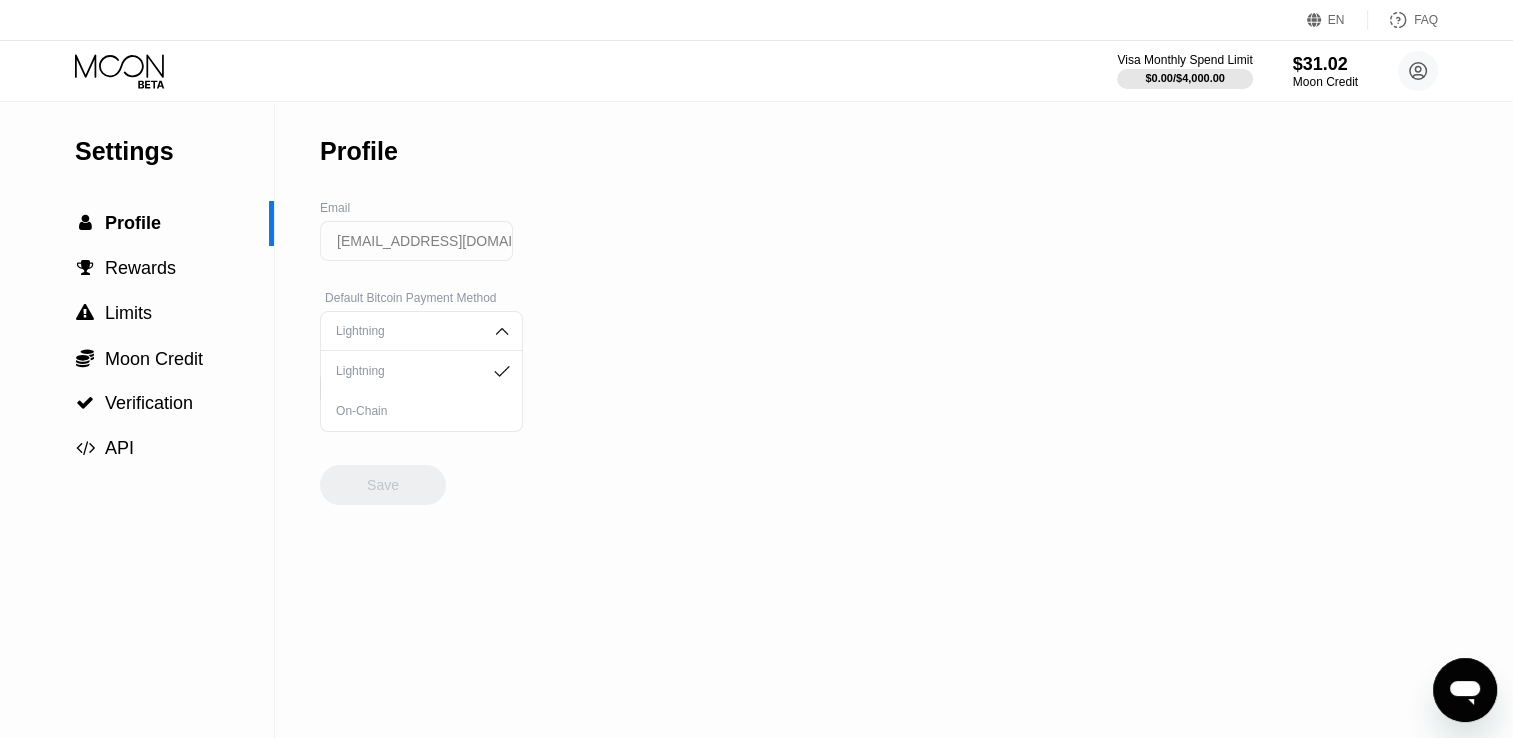 click on "[EMAIL_ADDRESS][DOMAIN_NAME]" at bounding box center (416, 251) 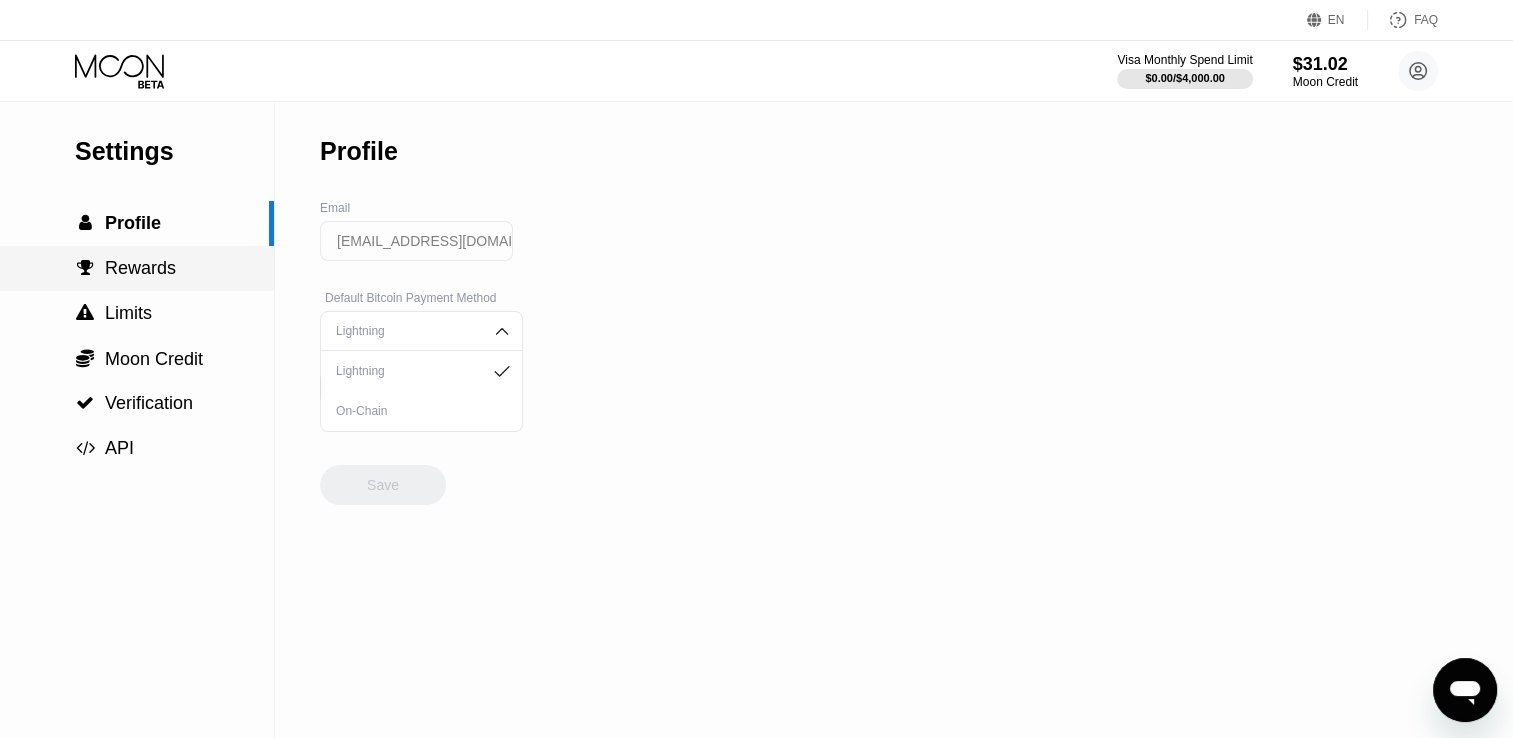 click on " Rewards" at bounding box center (137, 268) 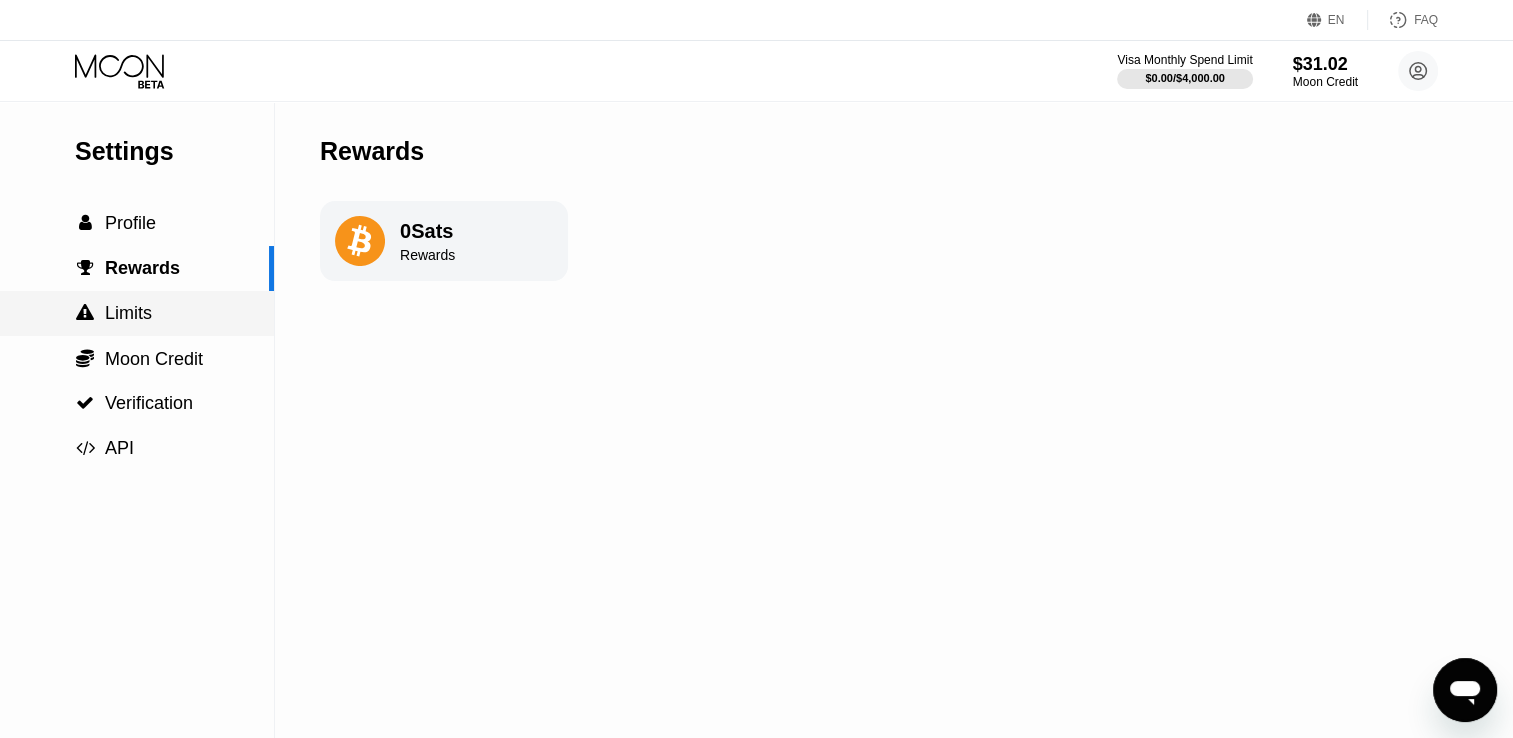click on " Limits" at bounding box center (137, 313) 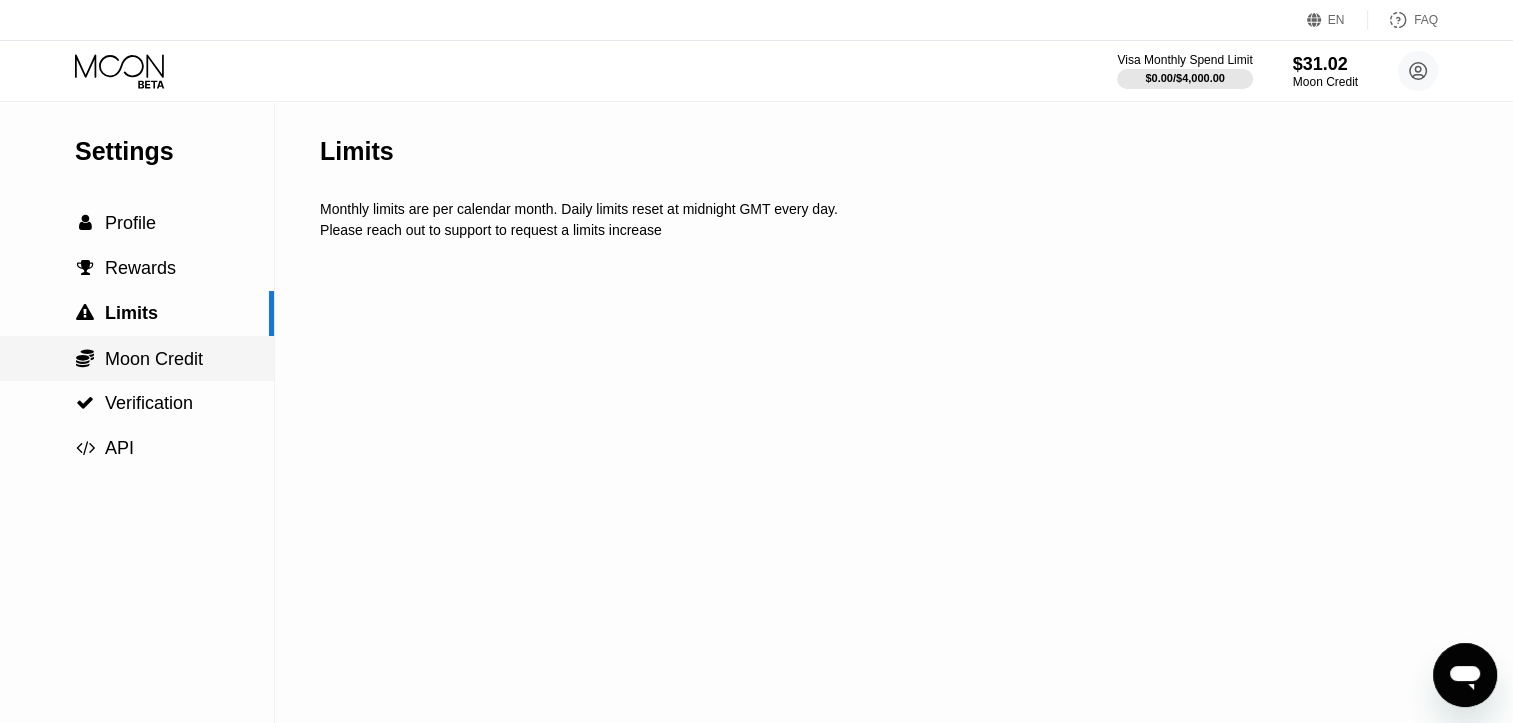 click on "Moon Credit" at bounding box center (154, 359) 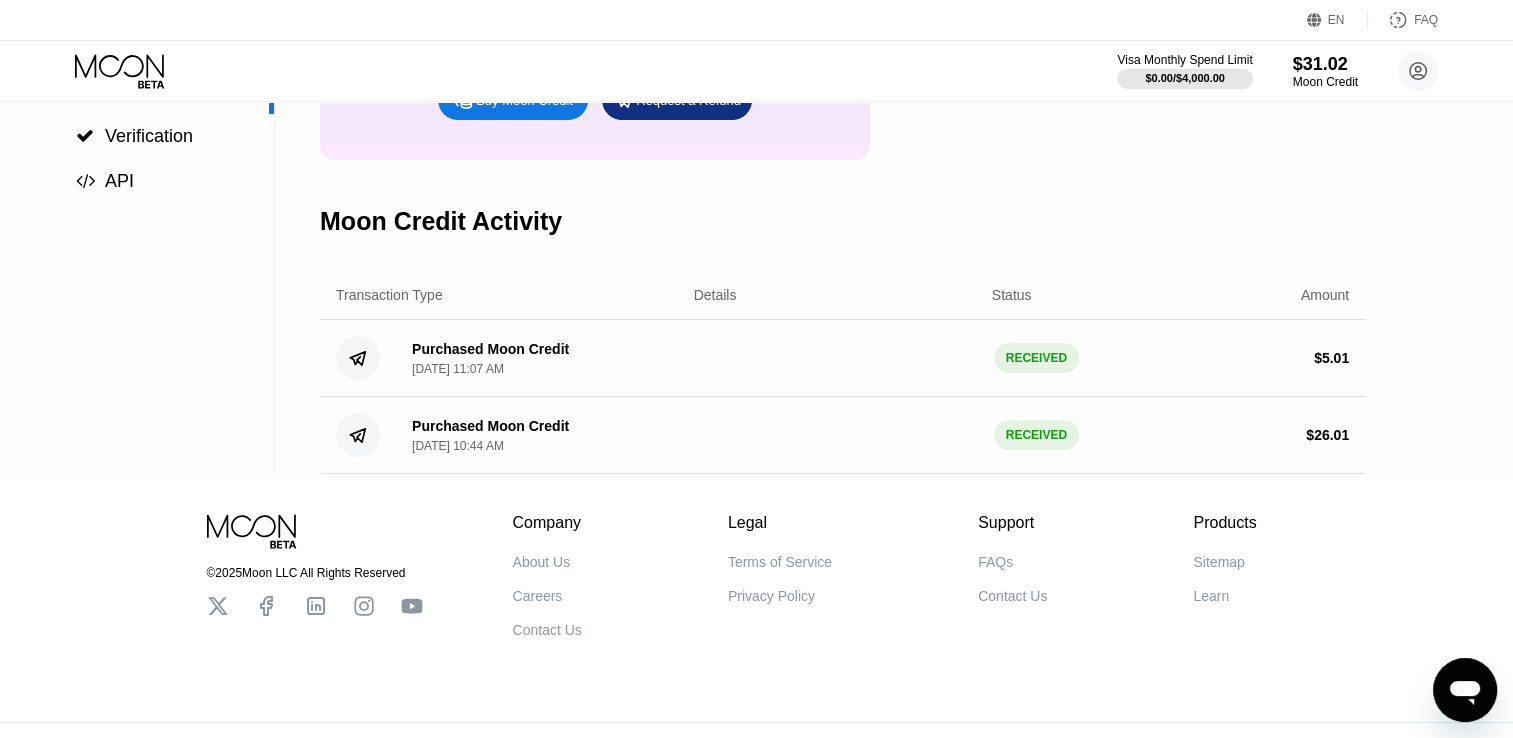 scroll, scrollTop: 0, scrollLeft: 0, axis: both 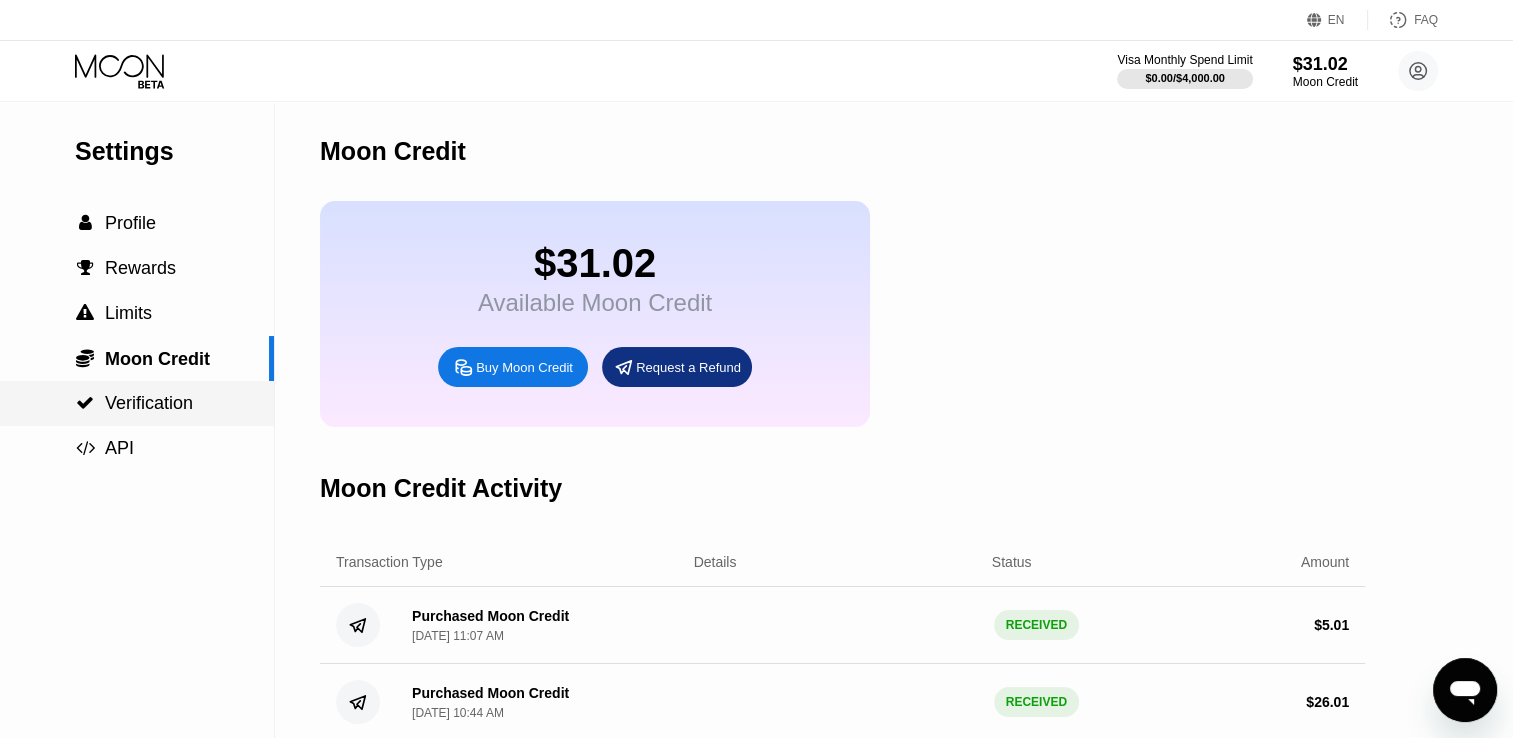 click on "Verification" at bounding box center (149, 403) 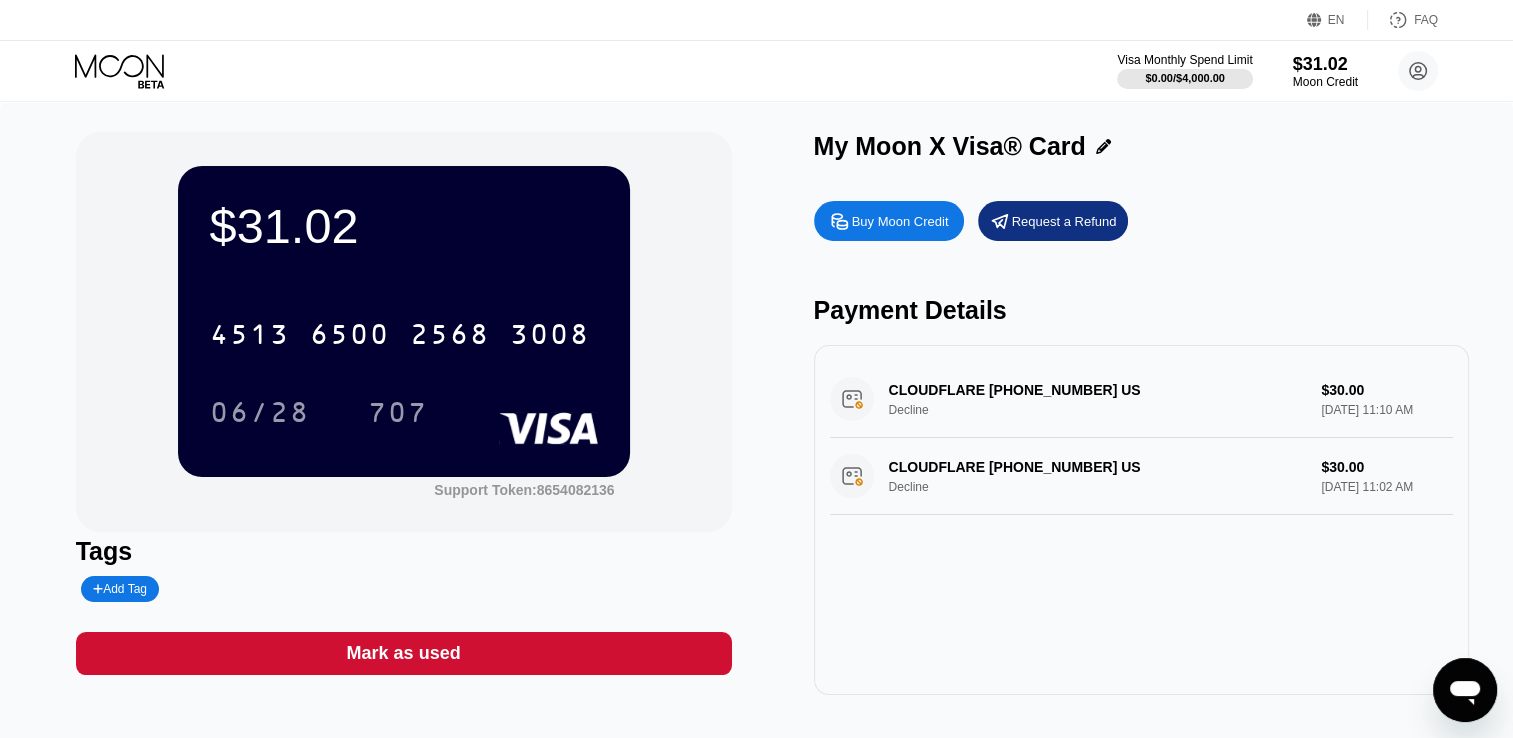 click on "$31.02" at bounding box center (404, 226) 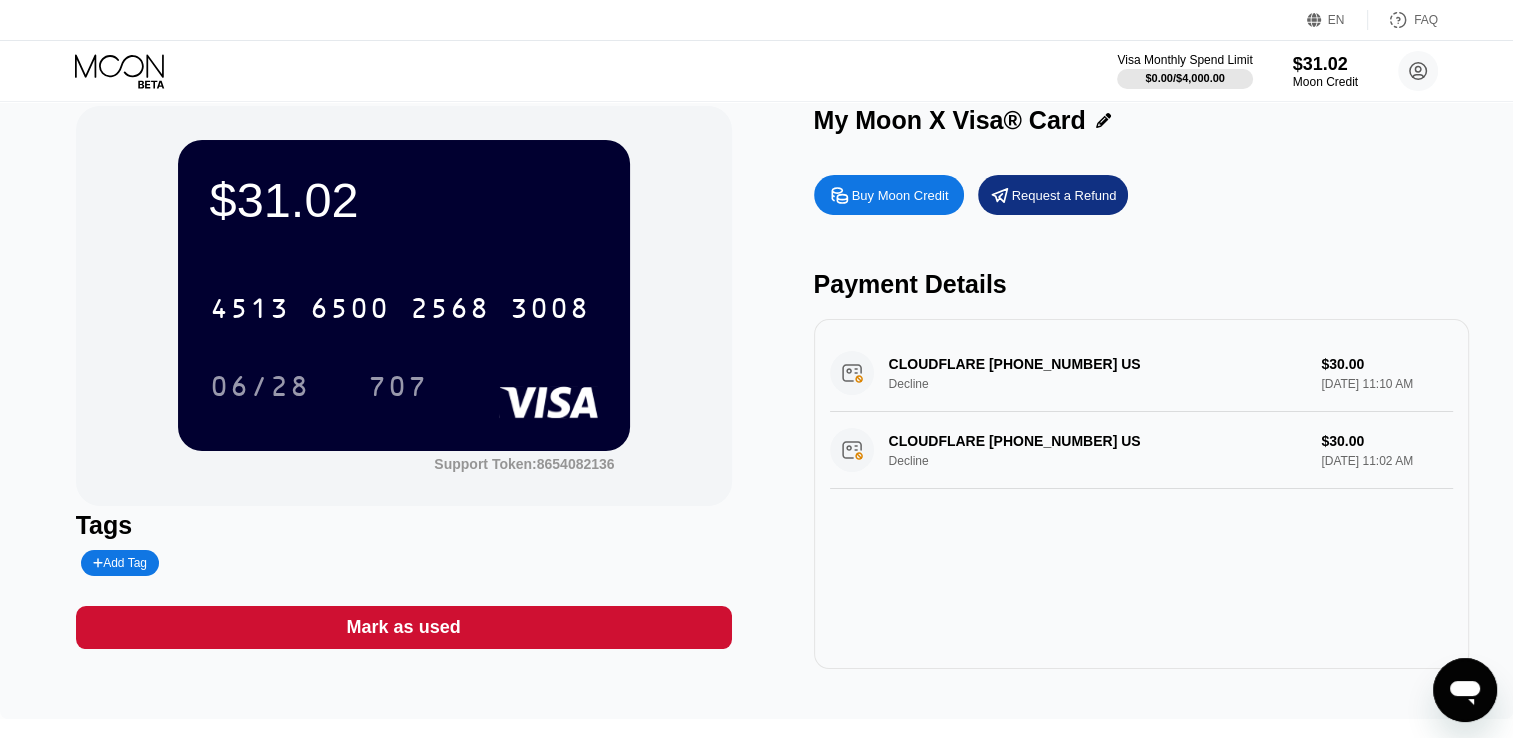scroll, scrollTop: 0, scrollLeft: 0, axis: both 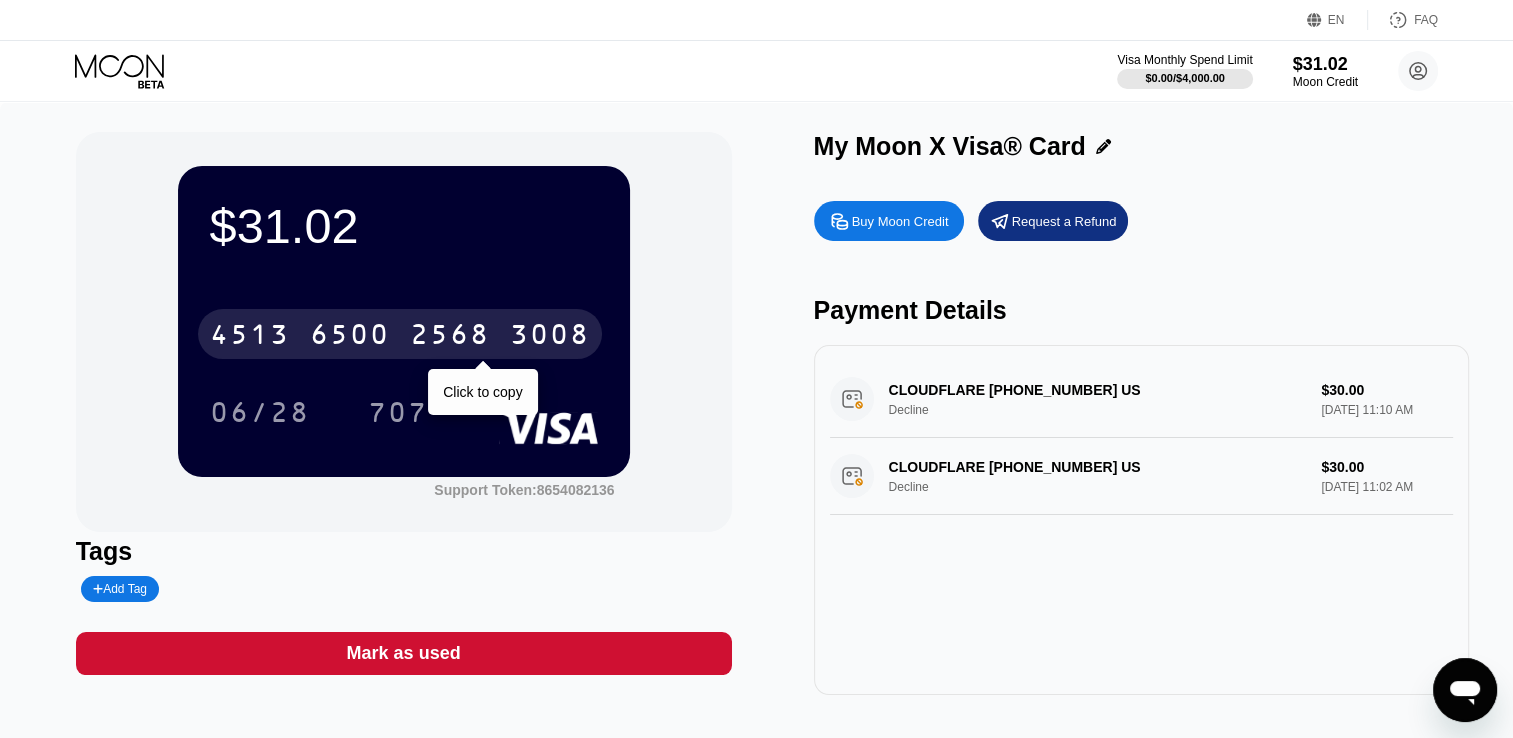 click on "4513" at bounding box center (250, 337) 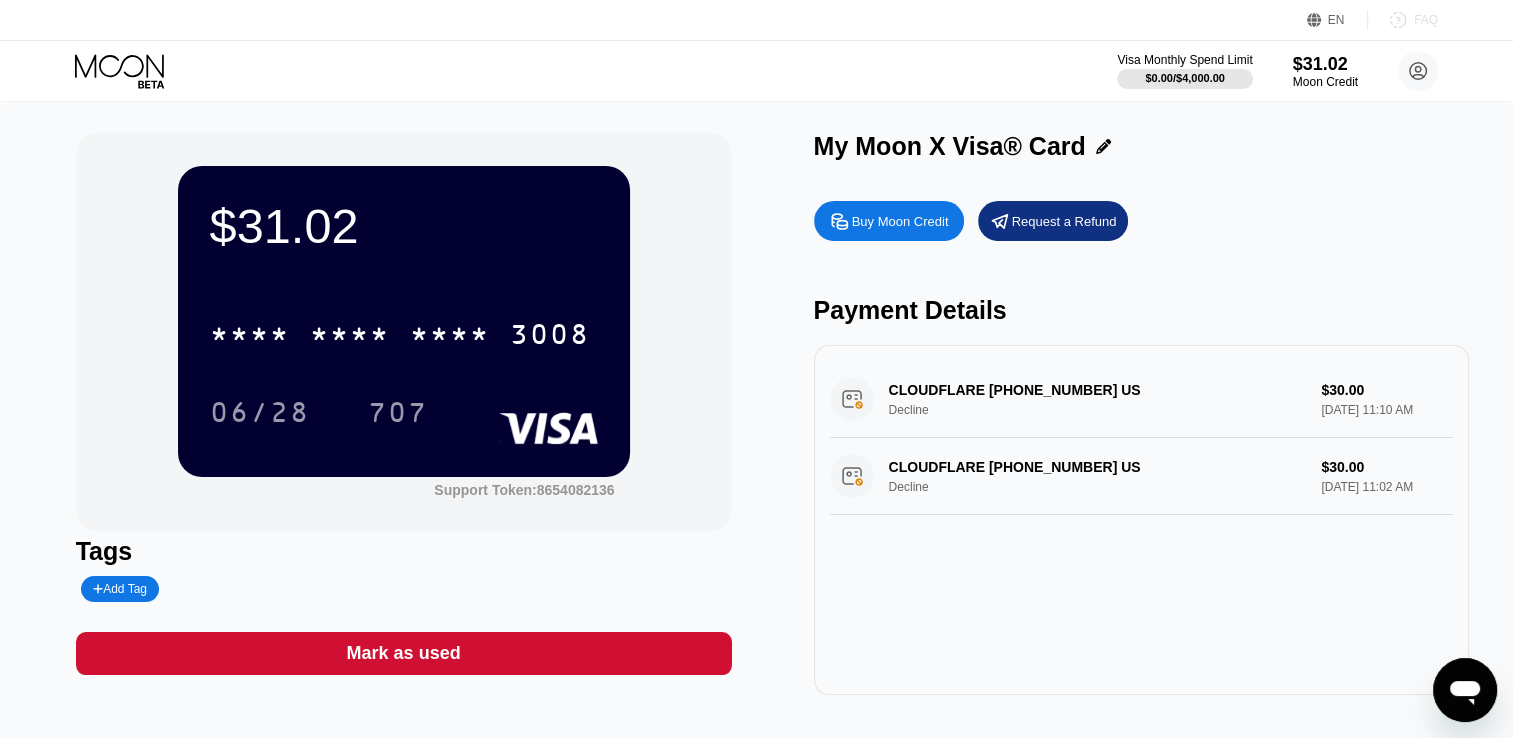 click on "FAQ" at bounding box center [1426, 20] 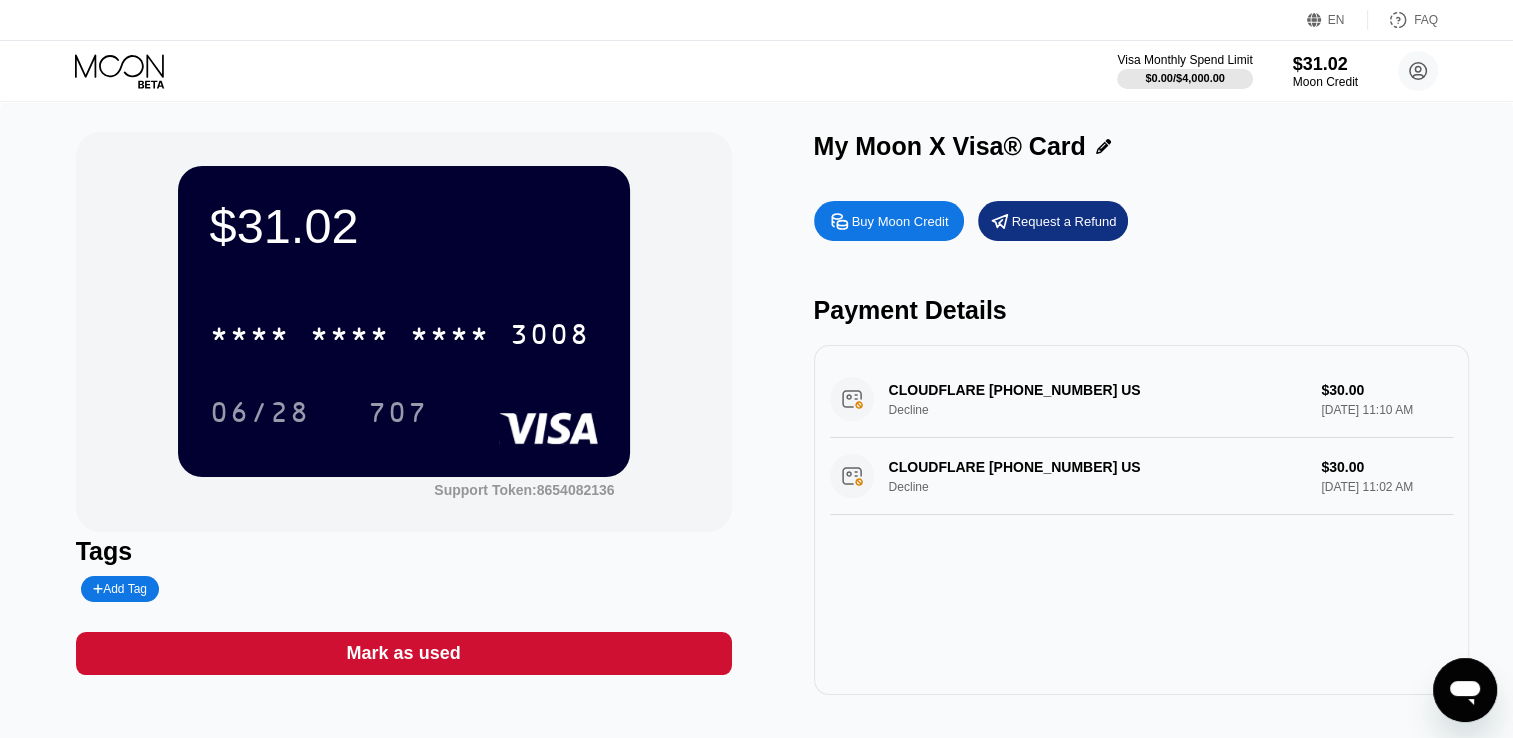 type on "x" 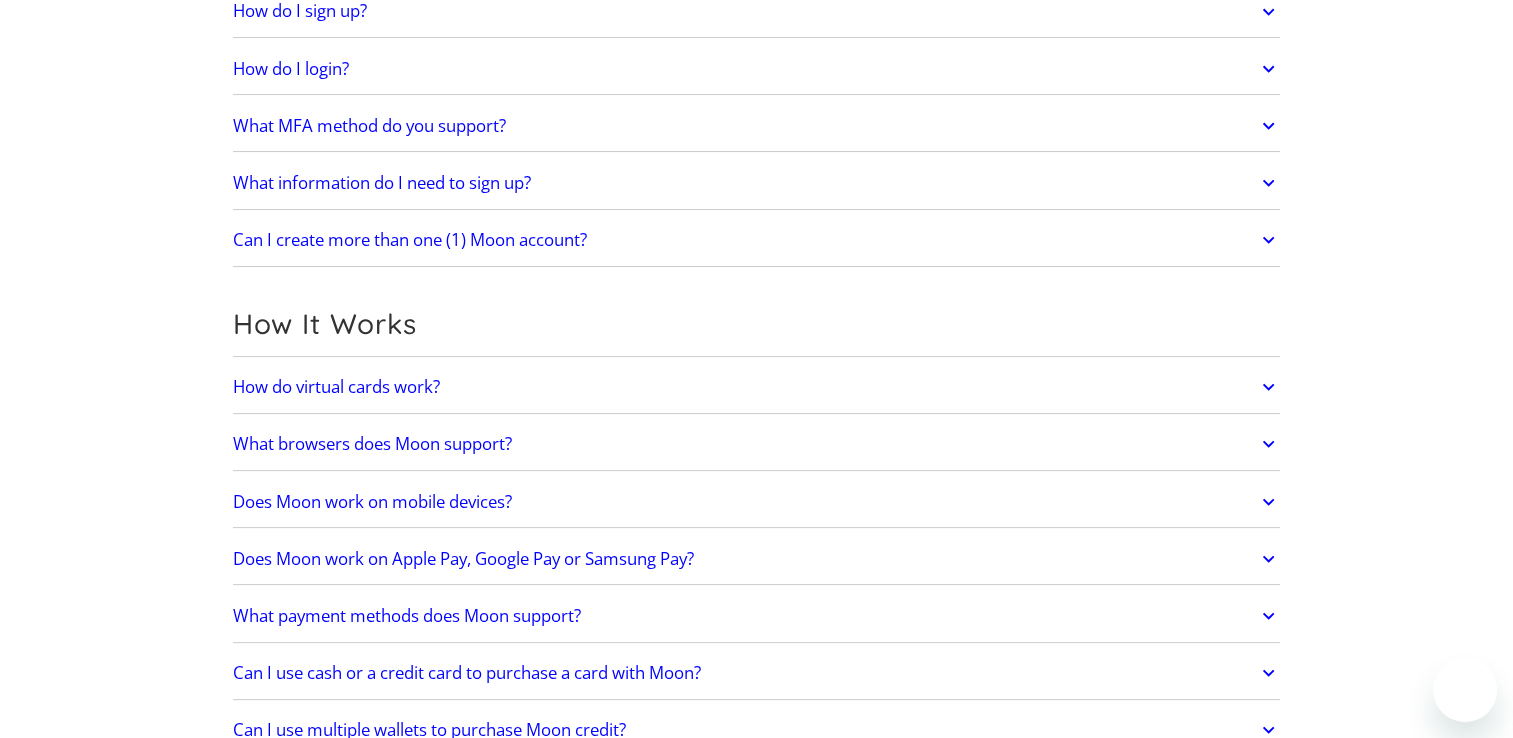 scroll, scrollTop: 392, scrollLeft: 0, axis: vertical 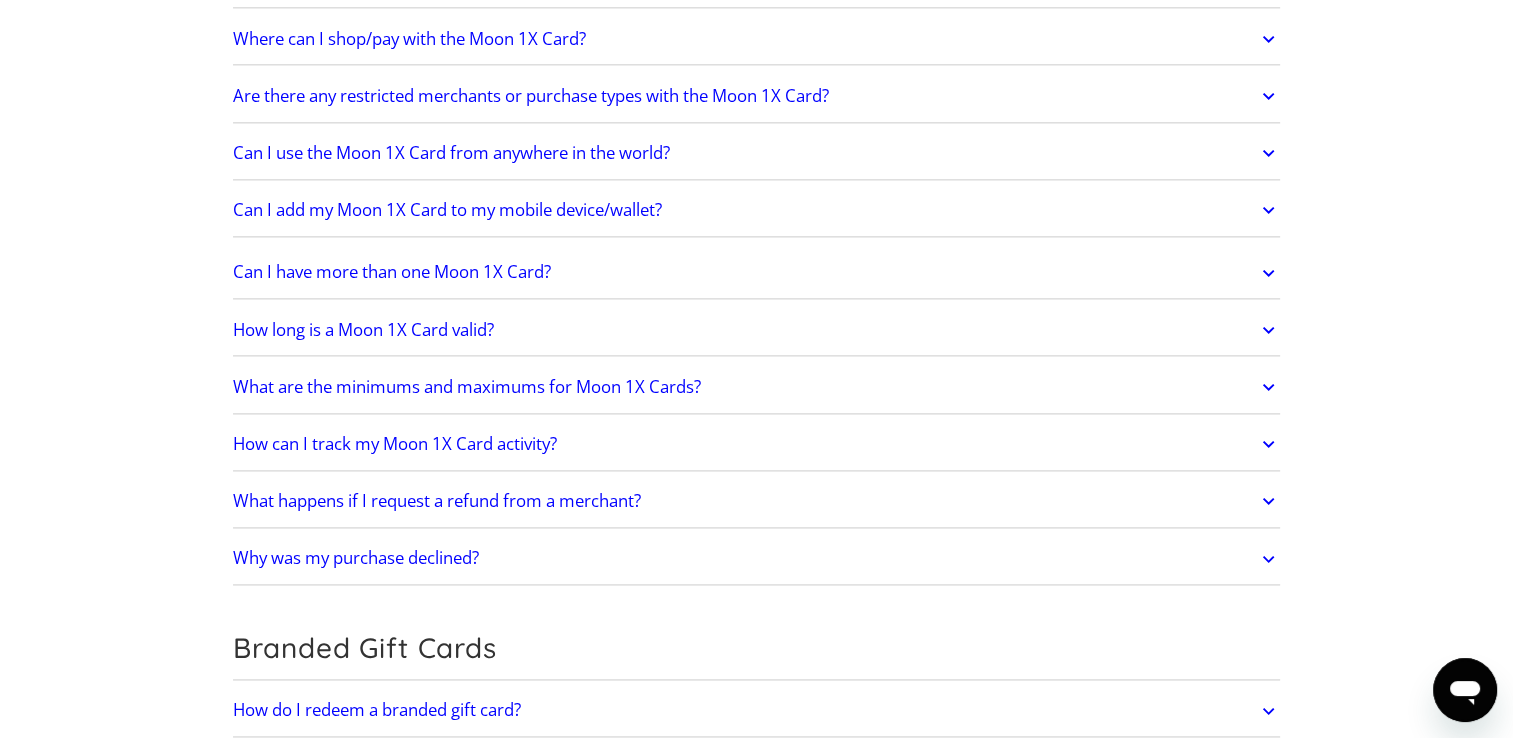 click on "Why was my purchase declined?" at bounding box center [757, 559] 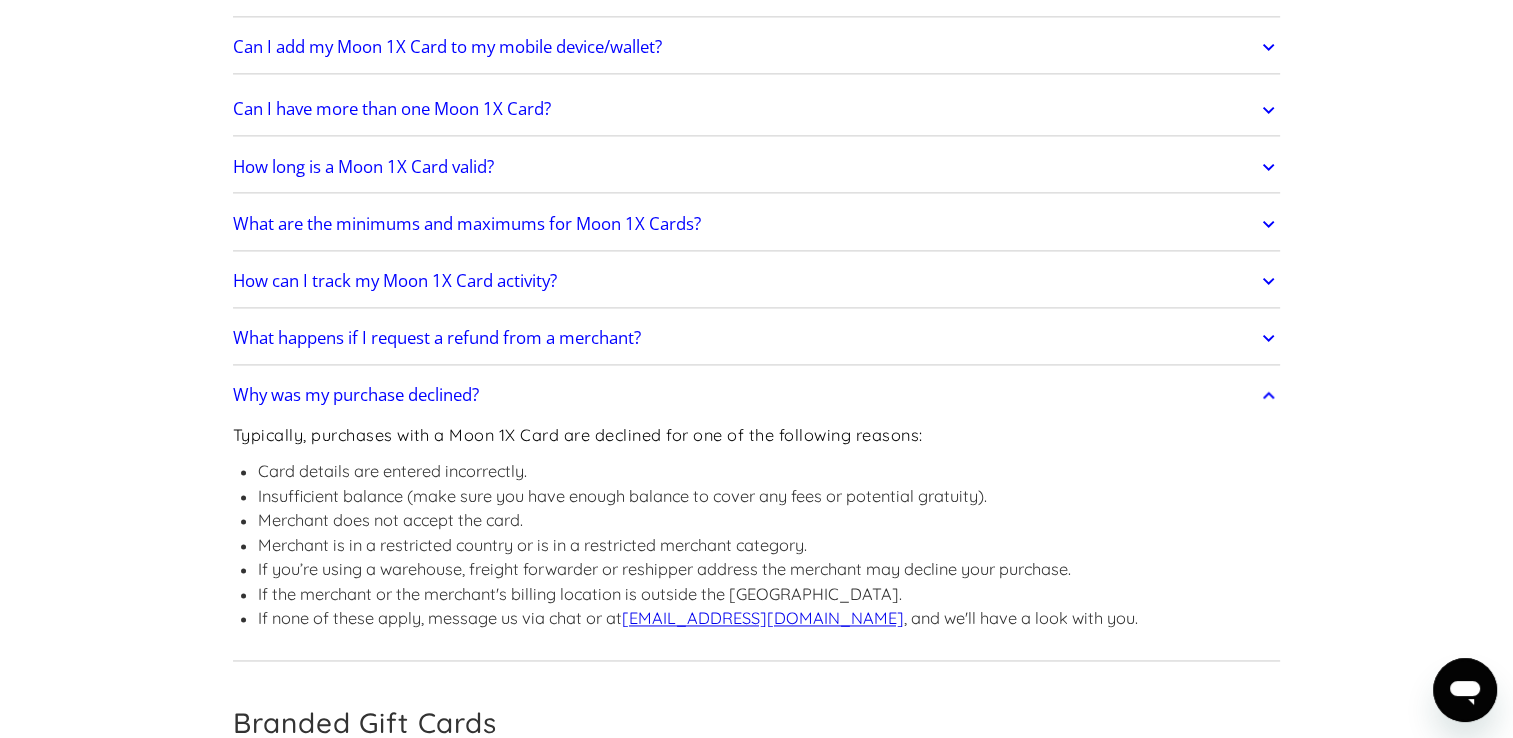scroll, scrollTop: 2858, scrollLeft: 0, axis: vertical 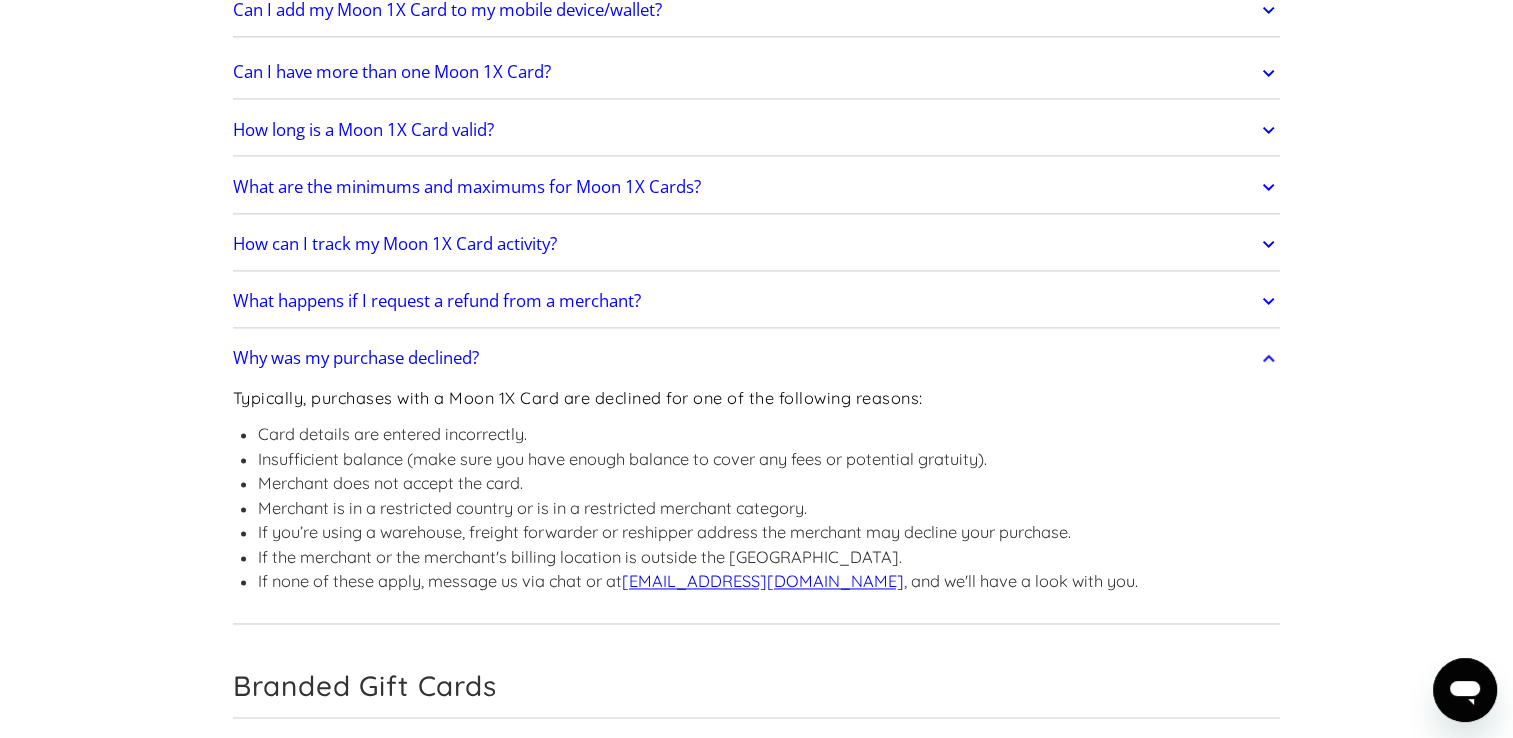 click on "Why was my purchase declined?" at bounding box center (757, 359) 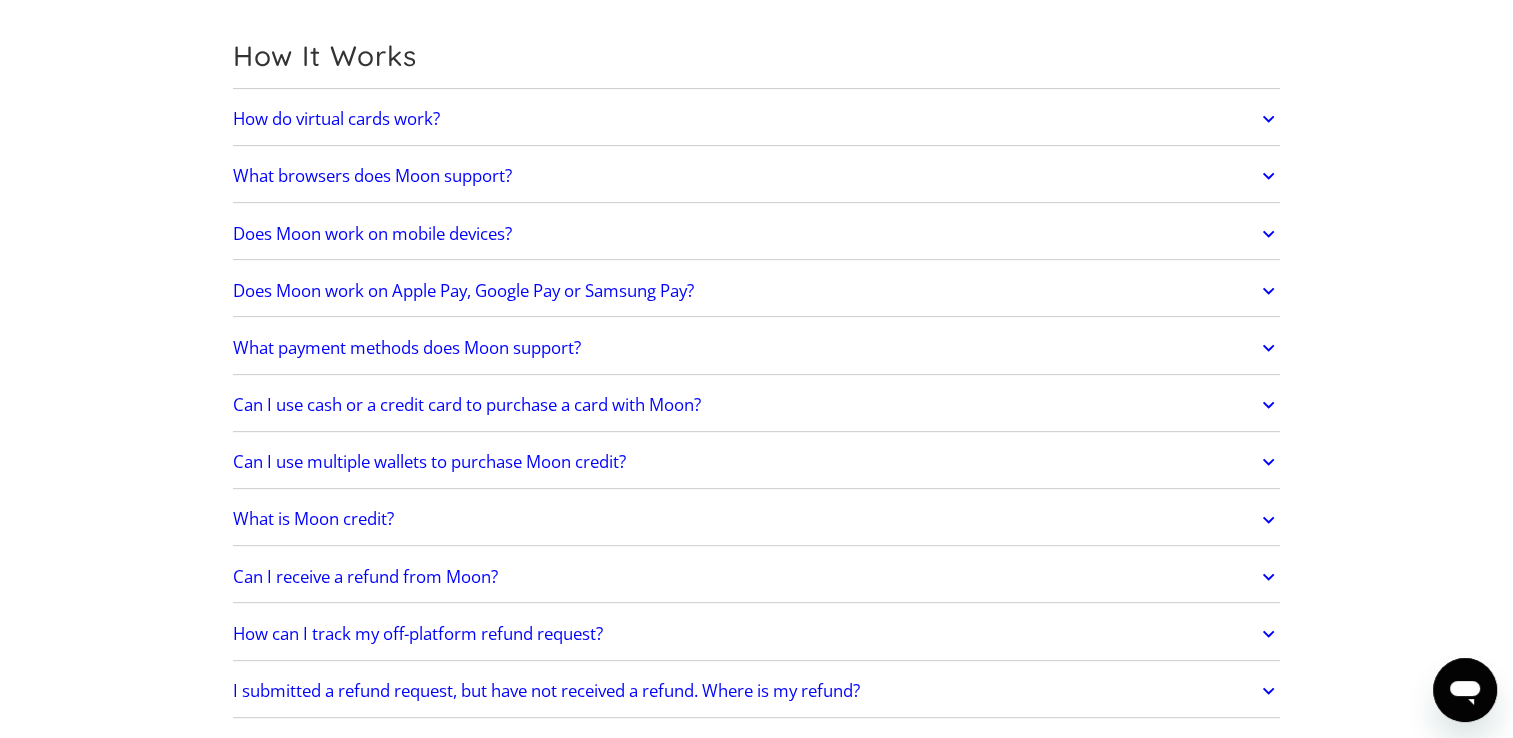 scroll, scrollTop: 558, scrollLeft: 0, axis: vertical 